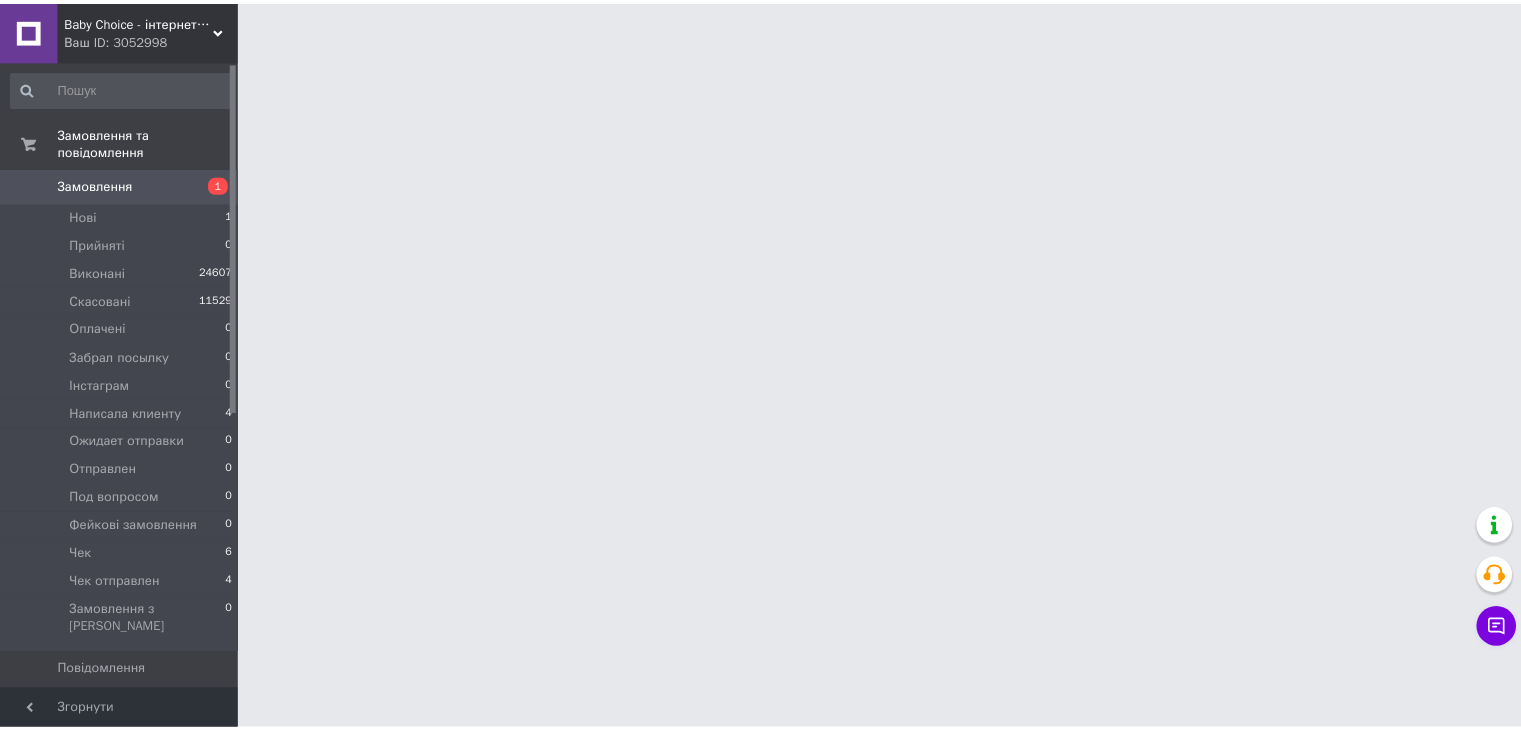 scroll, scrollTop: 0, scrollLeft: 0, axis: both 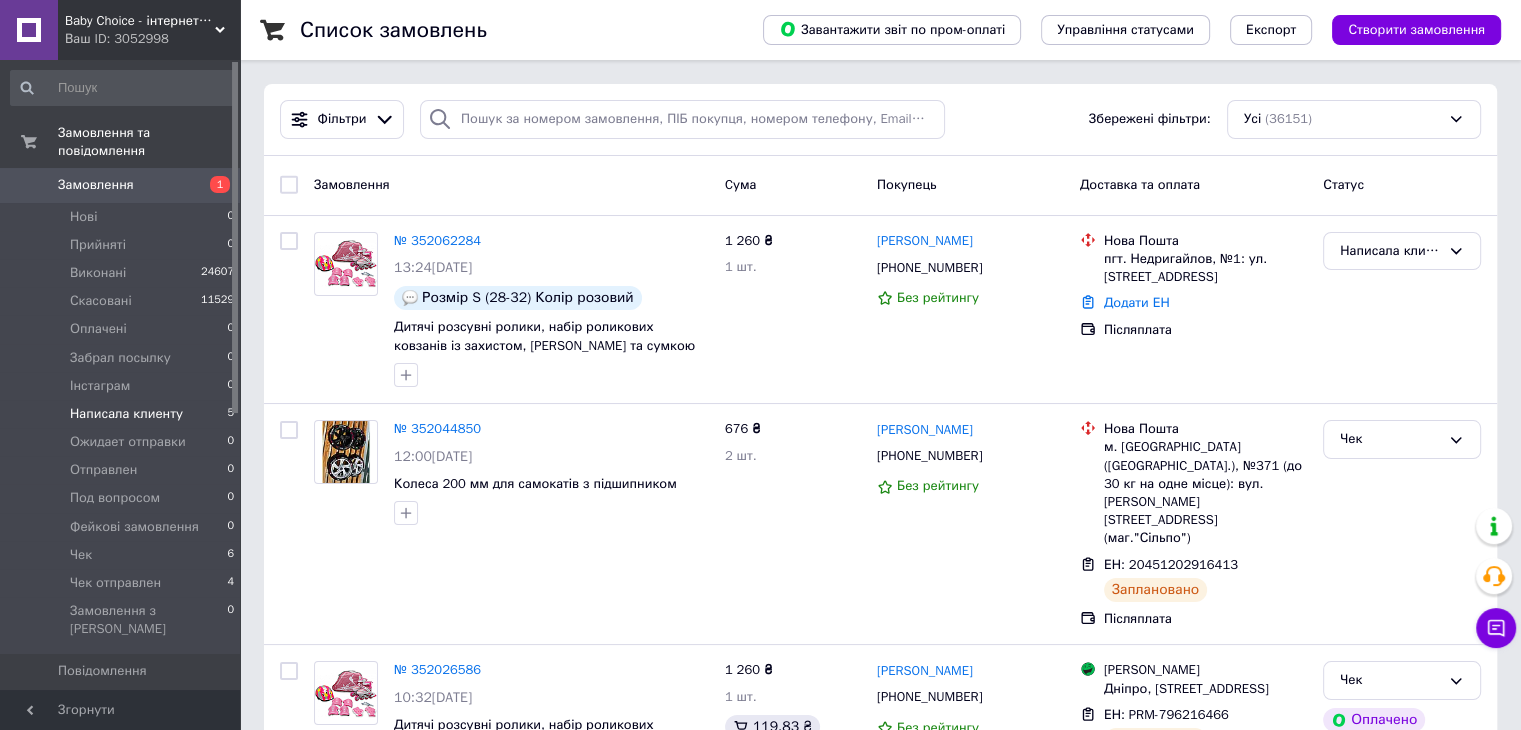click on "Написала клиенту 5" at bounding box center (123, 414) 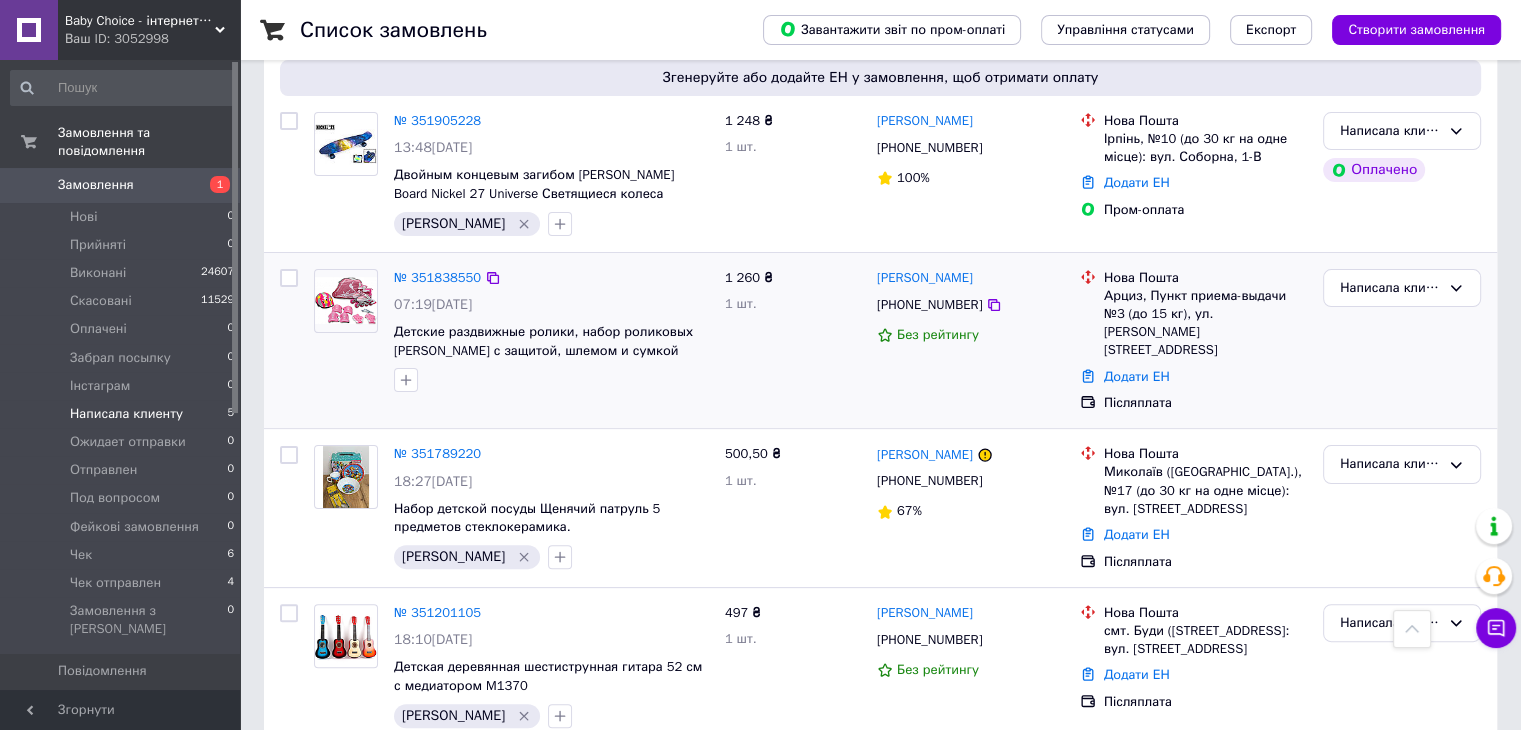 scroll, scrollTop: 449, scrollLeft: 0, axis: vertical 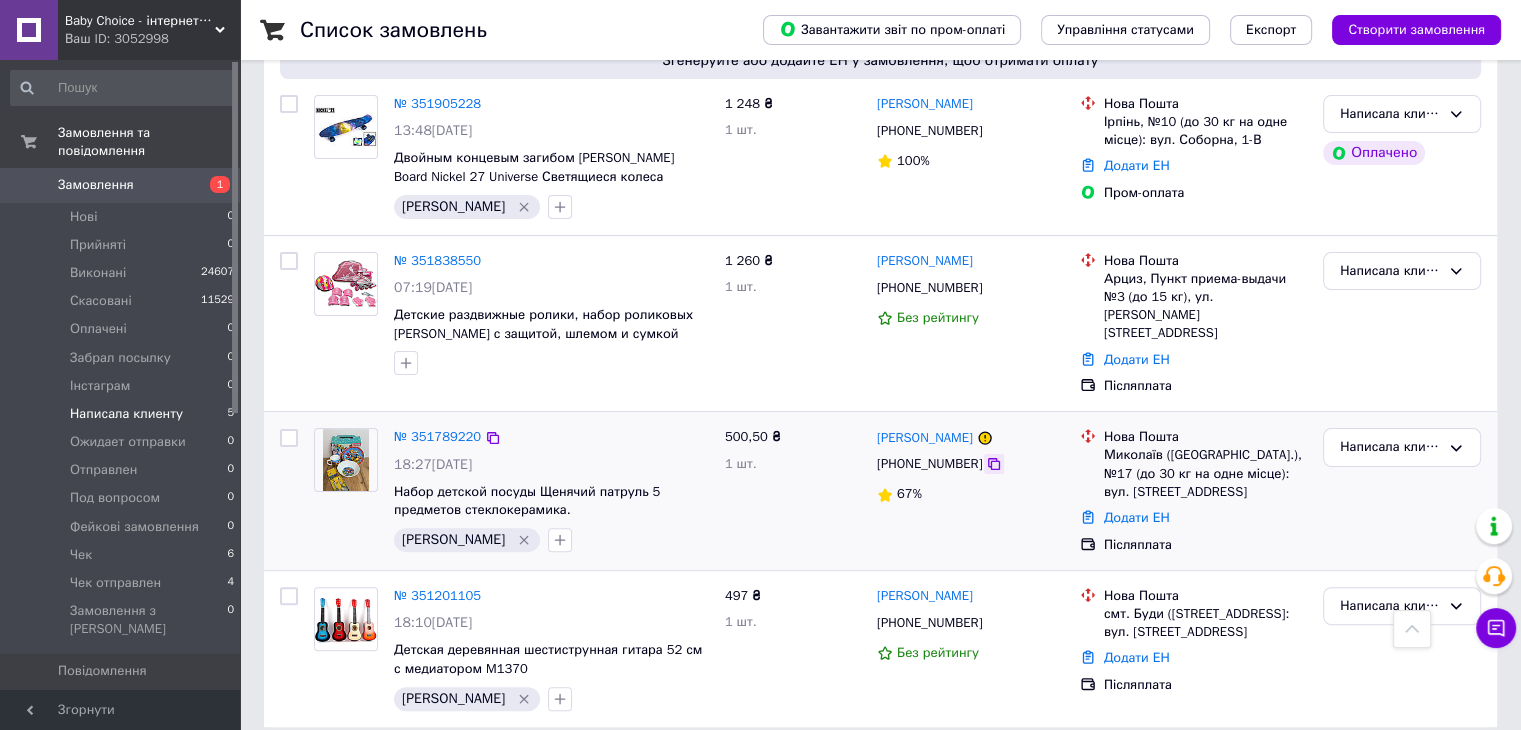click 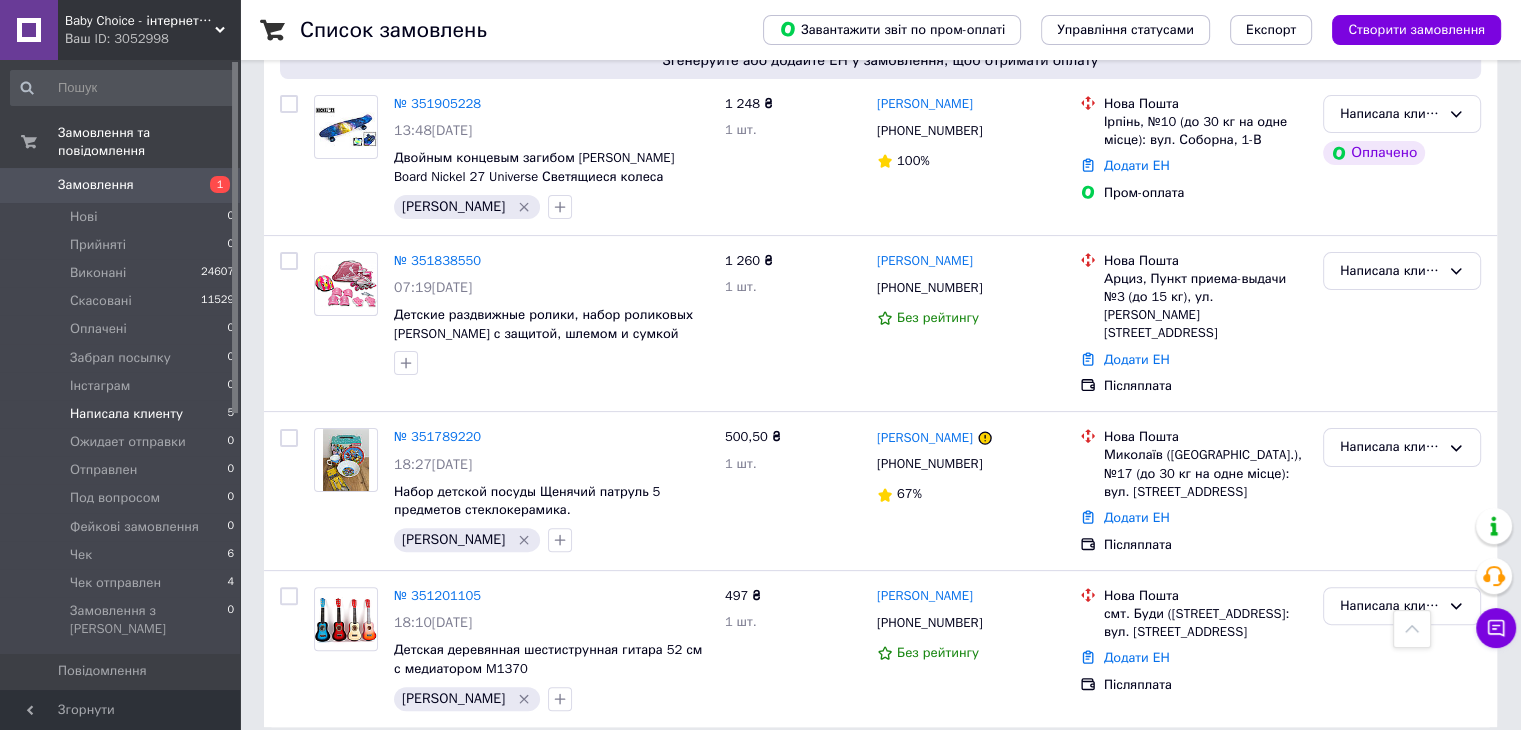 click on "Товари та послуги" at bounding box center [115, 705] 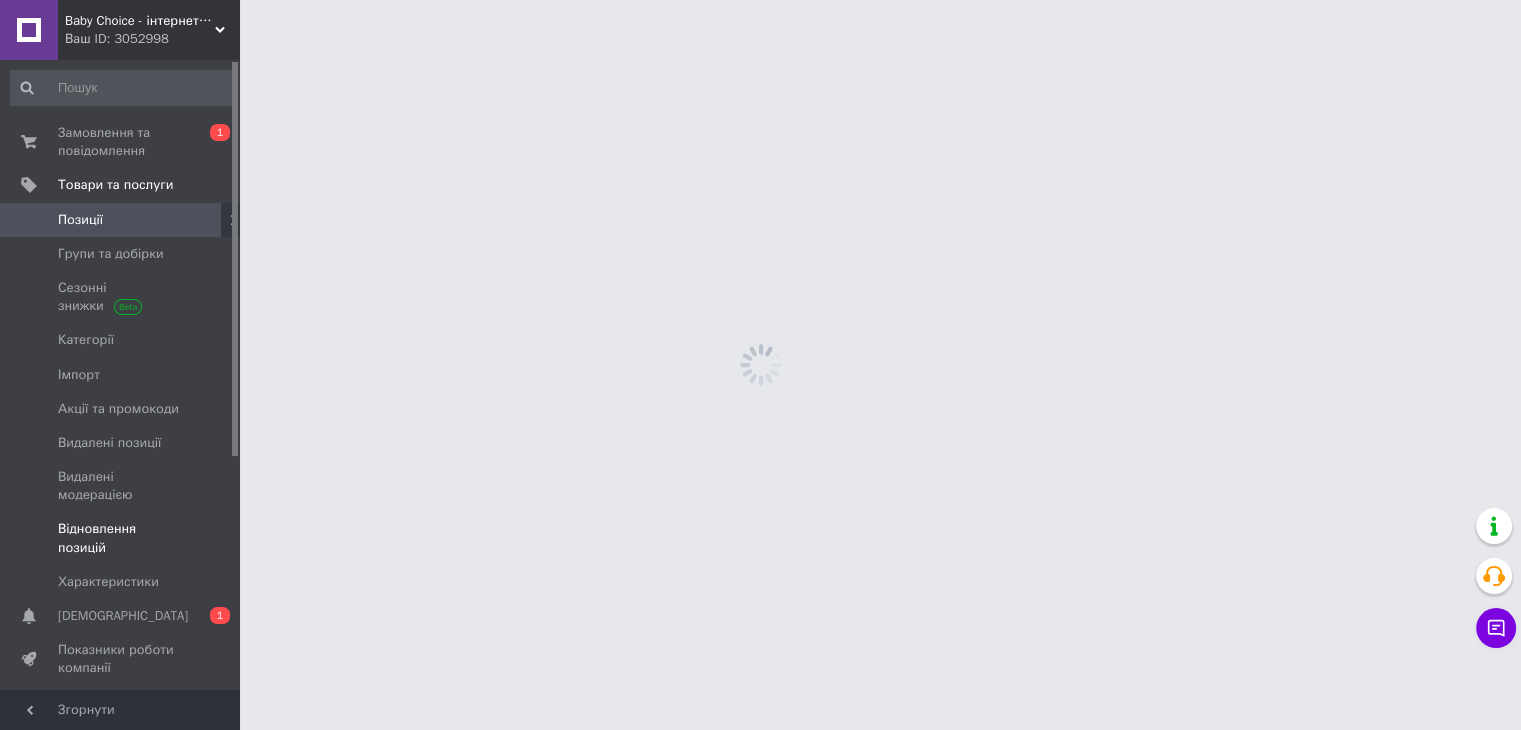 scroll, scrollTop: 0, scrollLeft: 0, axis: both 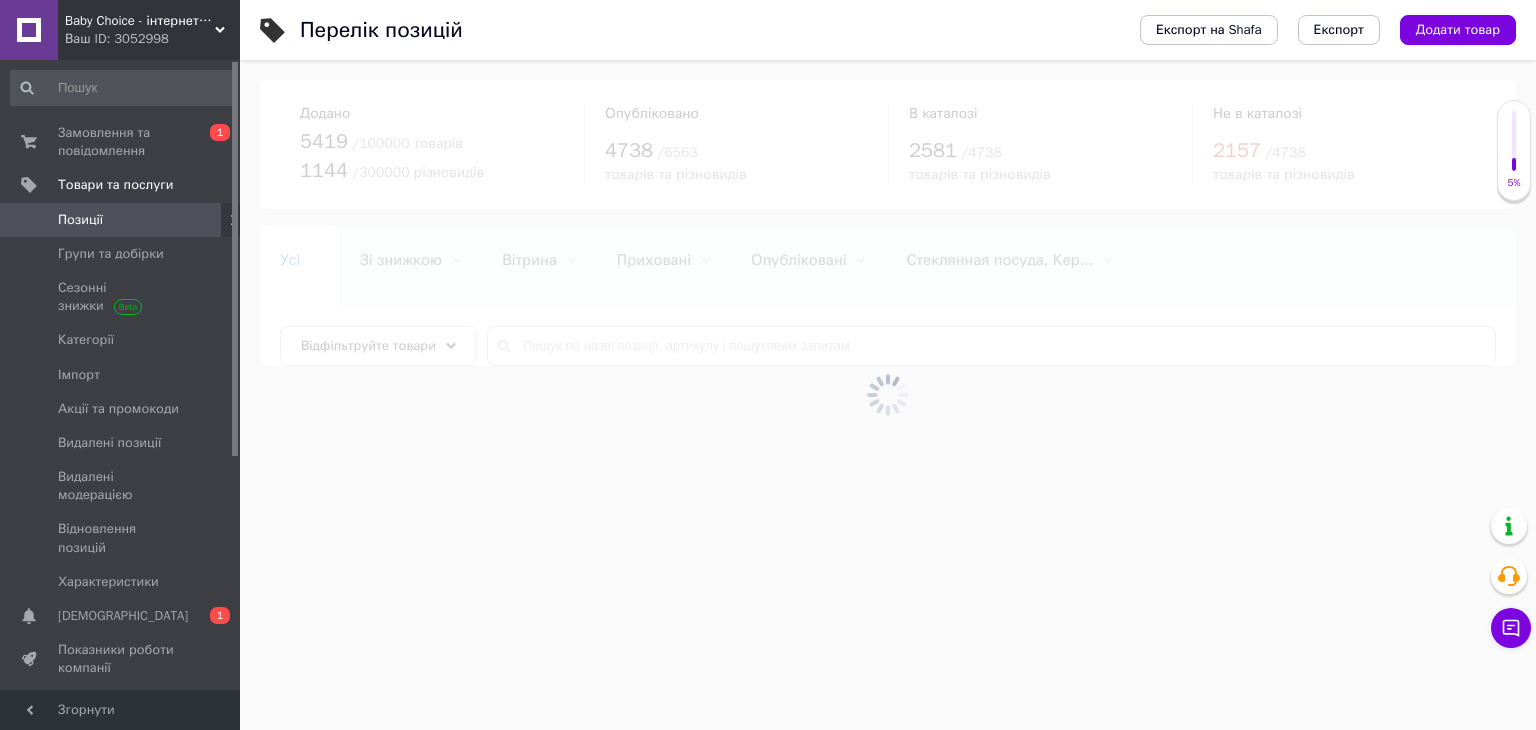 click on "Сповіщення 0 1" at bounding box center [123, 616] 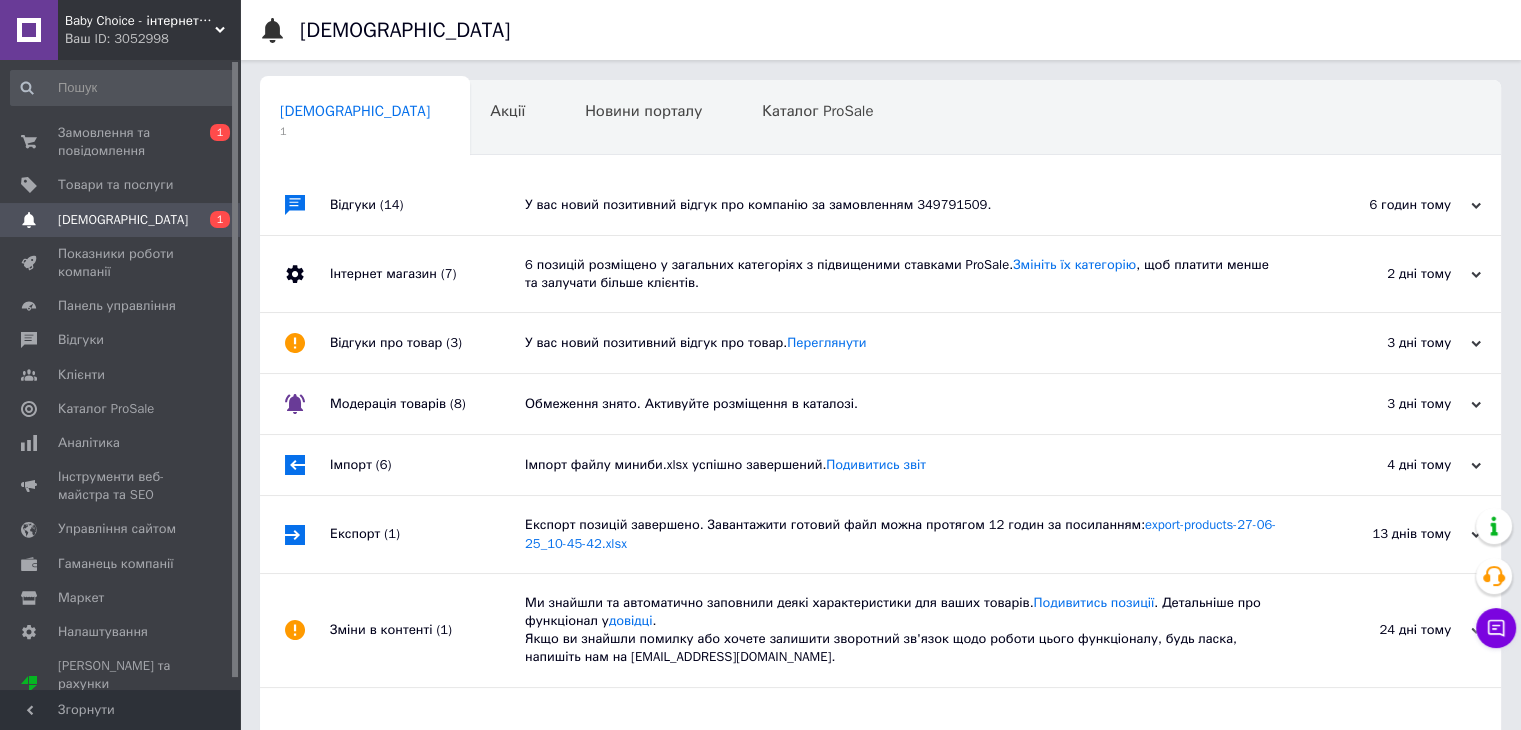 click on "У вас новий позитивний відгук про компанію за замовленням 349791509." at bounding box center [903, 205] 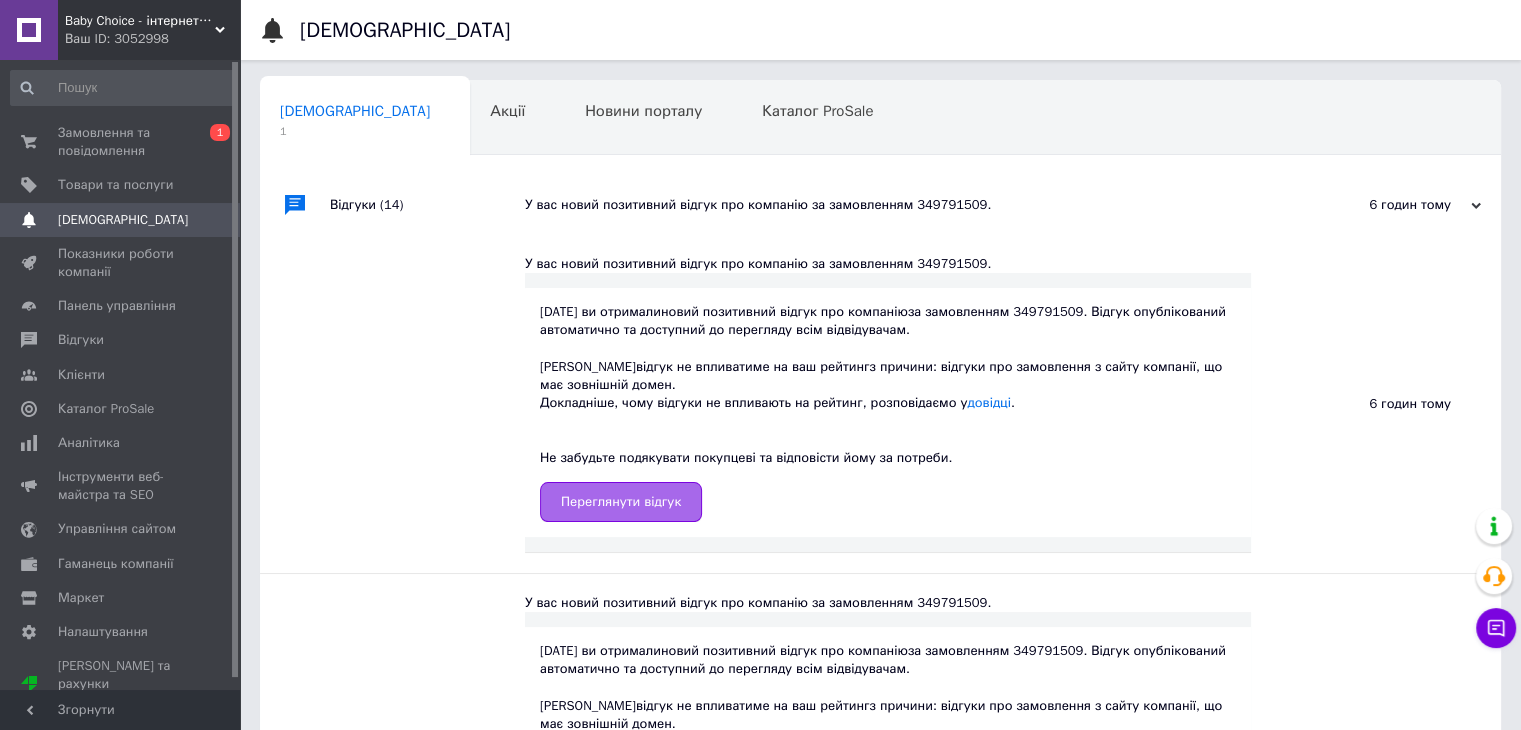 click on "Переглянути відгук" at bounding box center [621, 502] 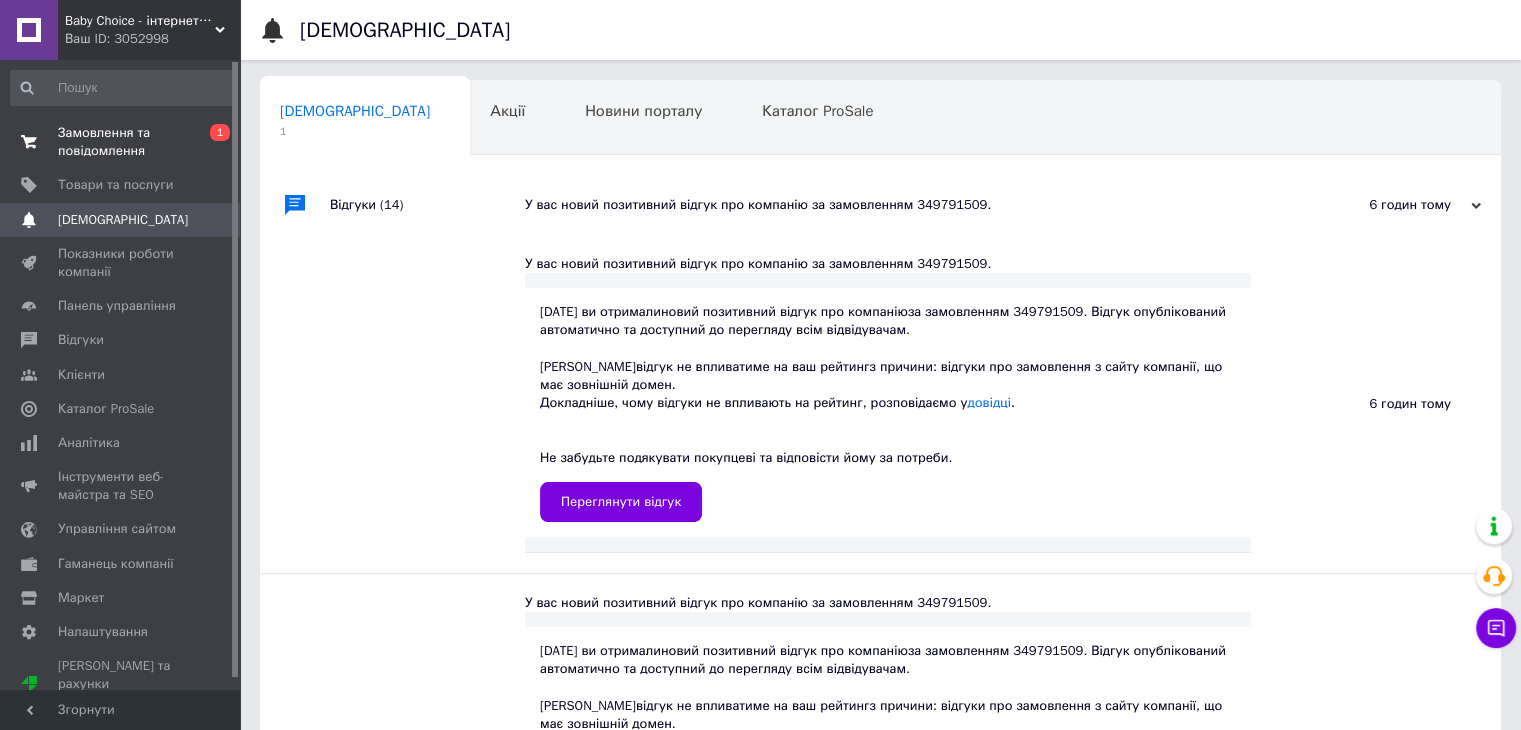 click on "Замовлення та повідомлення" at bounding box center [121, 142] 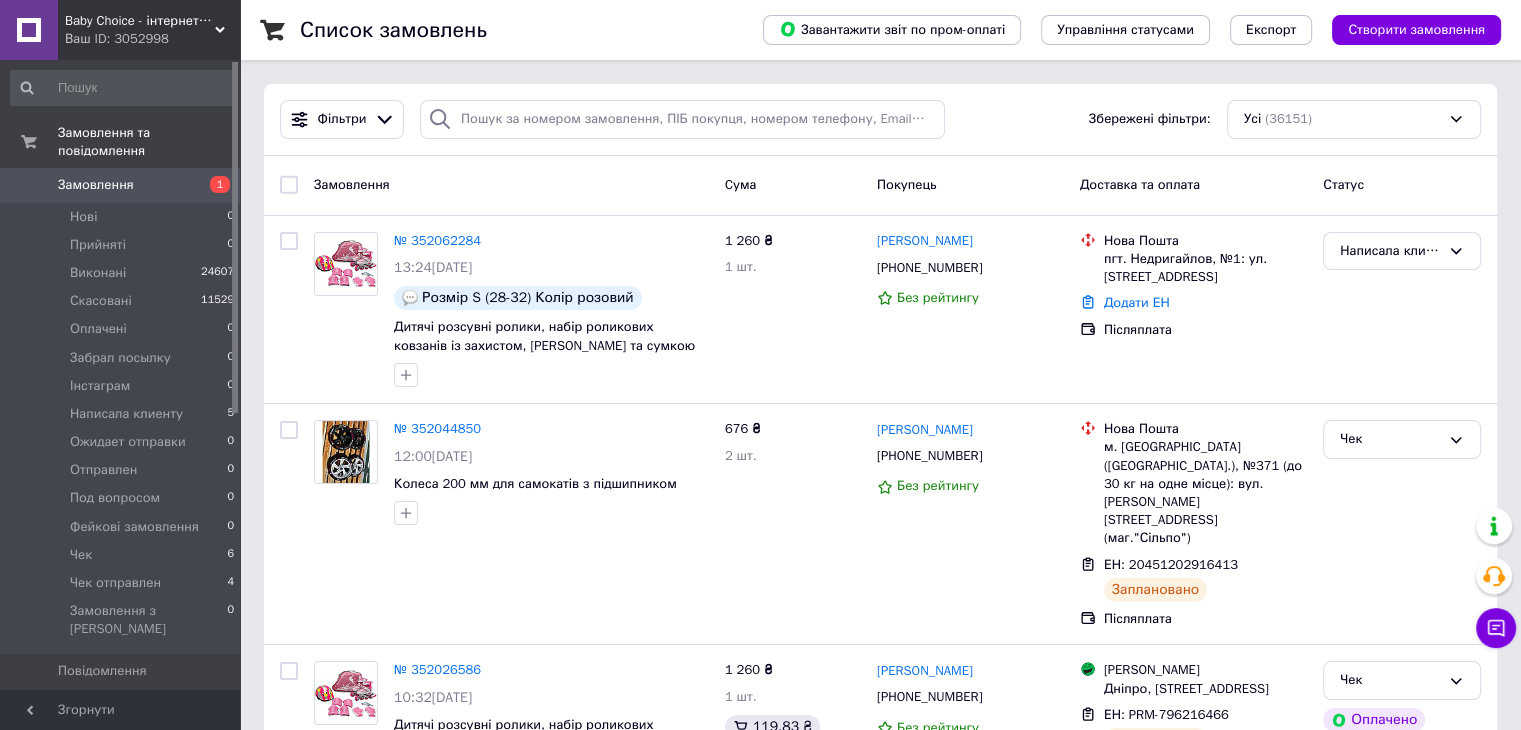click on "Товари та послуги" at bounding box center [115, 705] 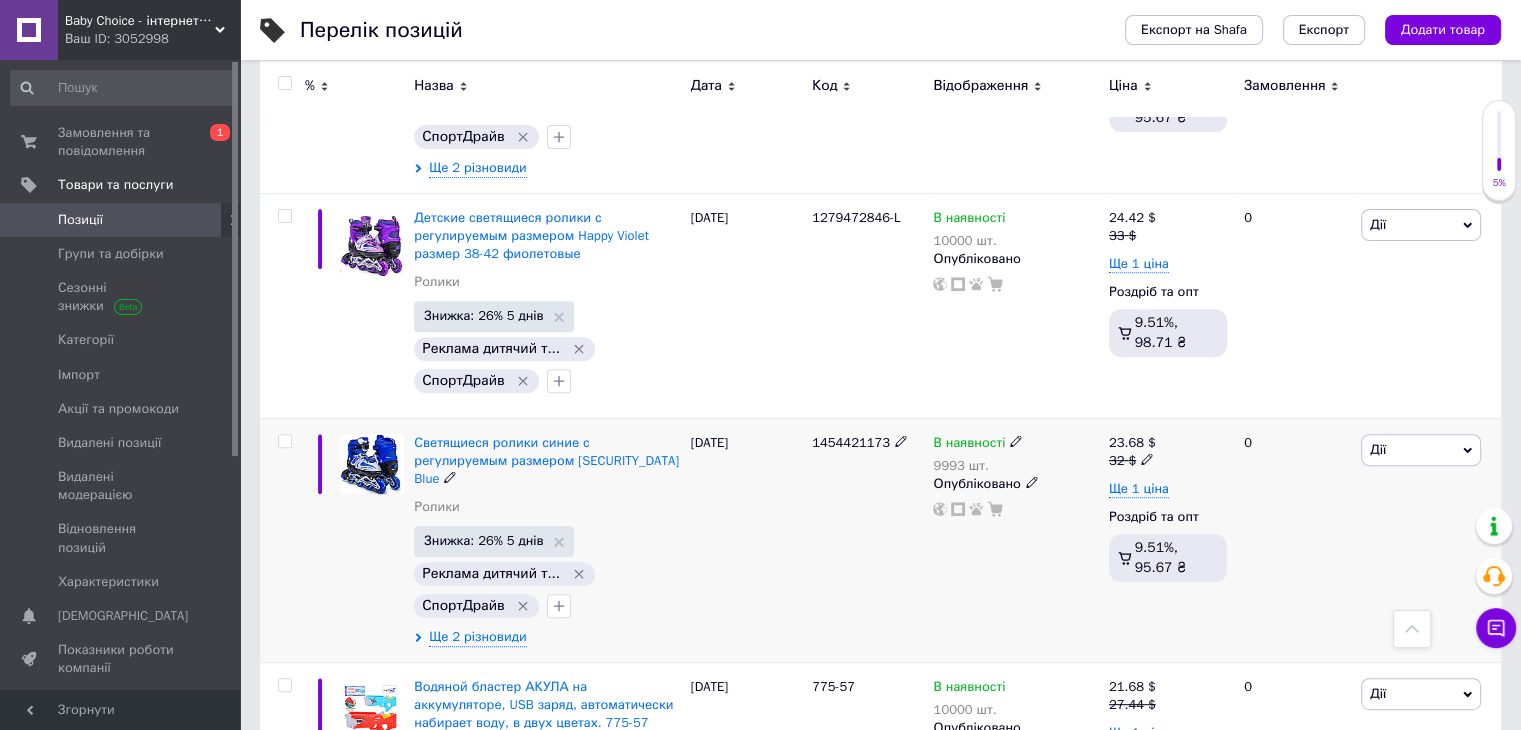 scroll, scrollTop: 500, scrollLeft: 0, axis: vertical 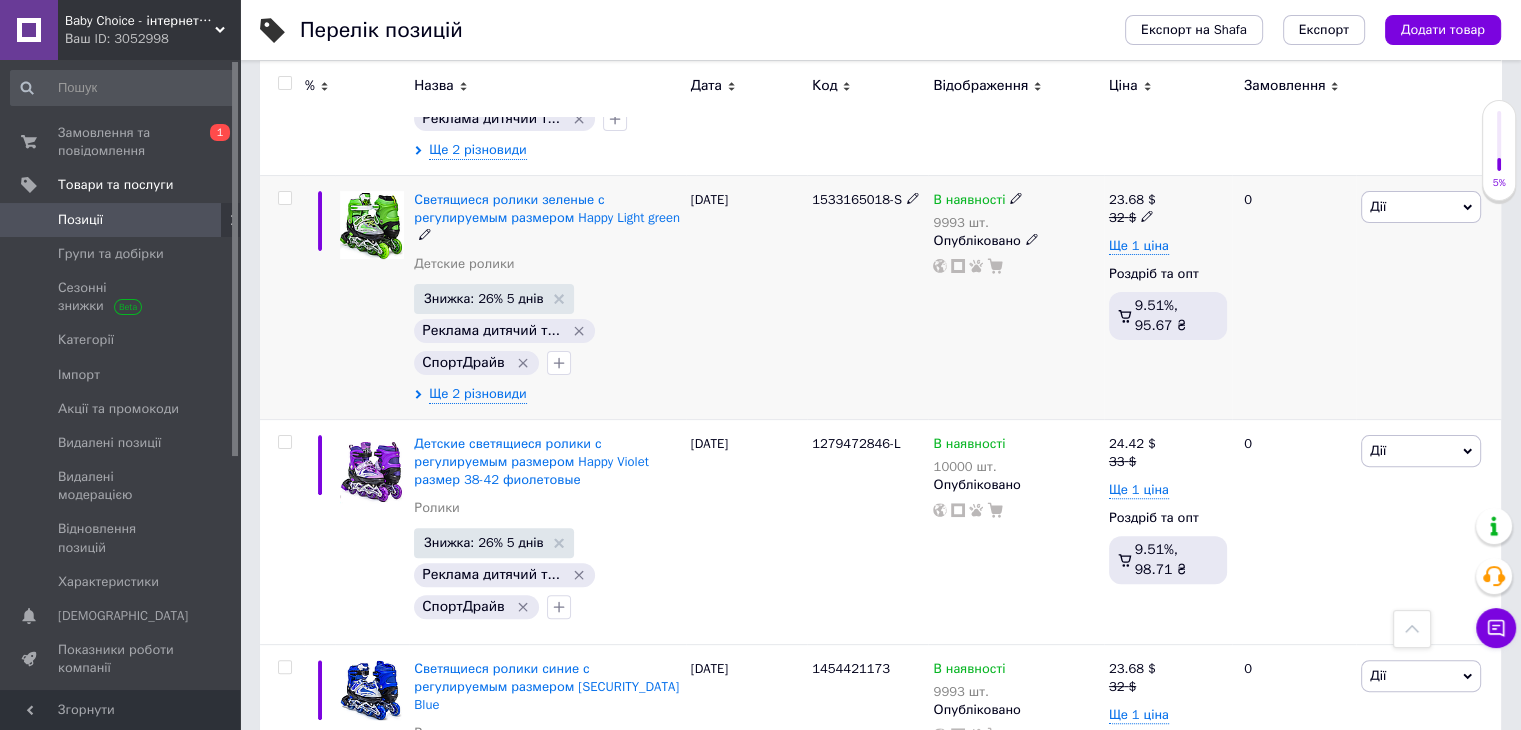 click at bounding box center [284, 198] 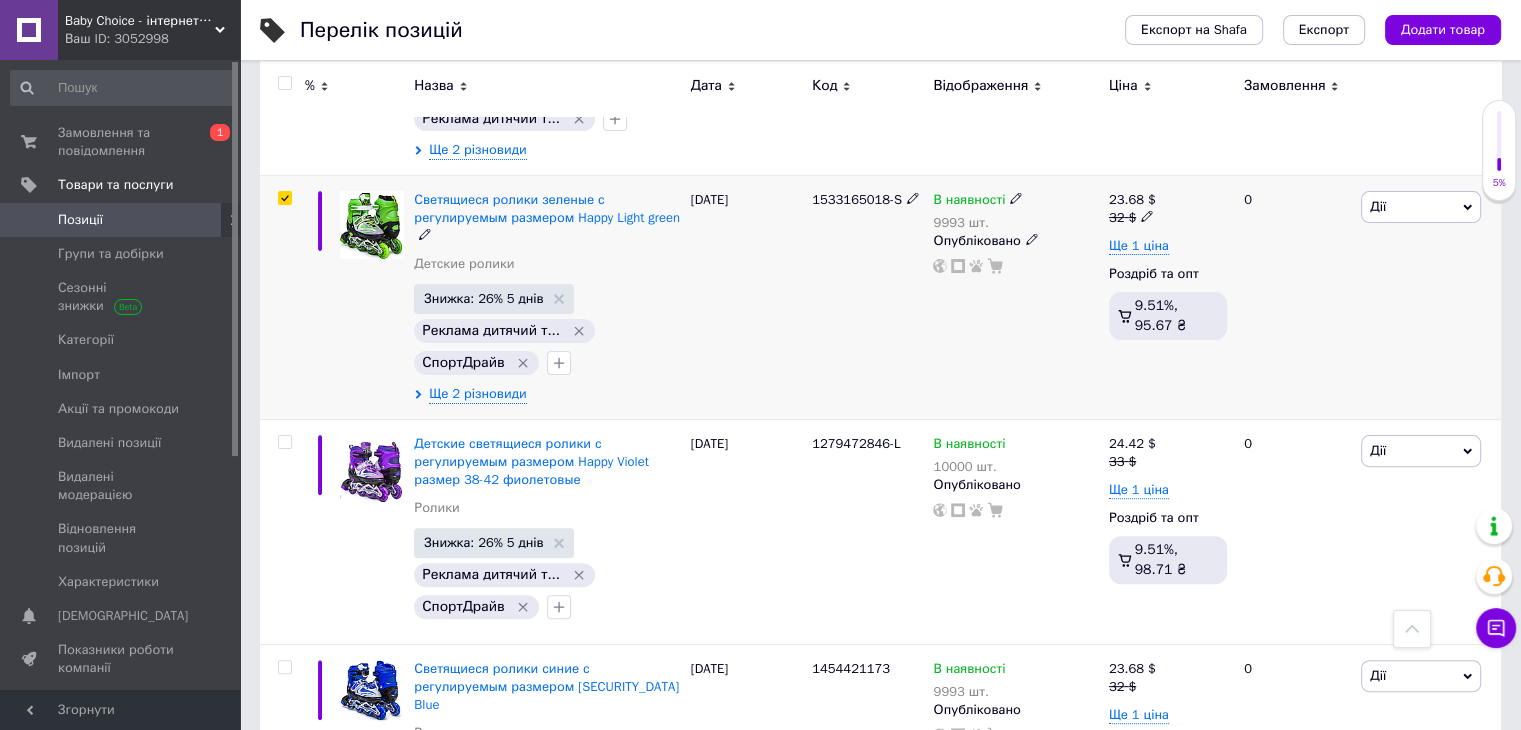 checkbox on "true" 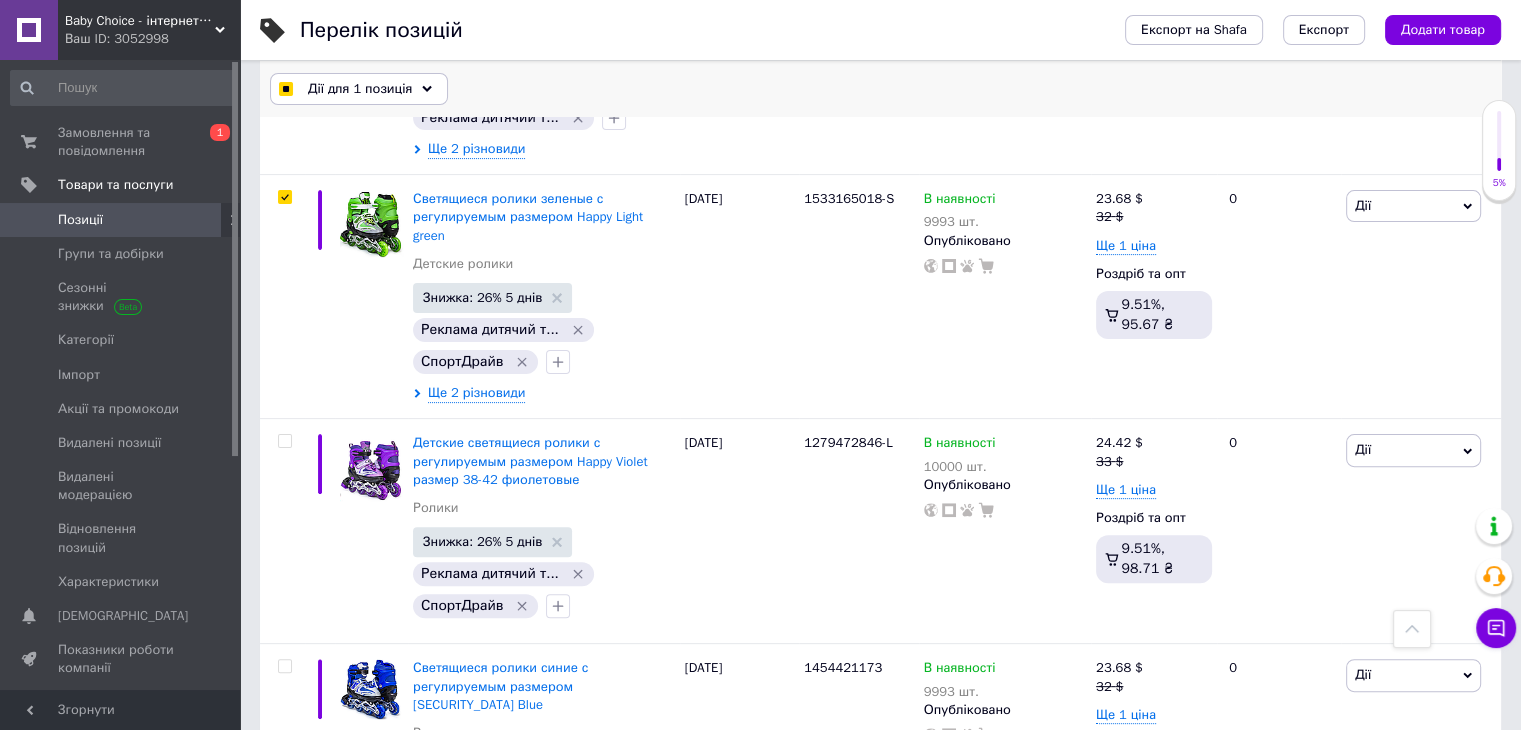 click on "Дії для 1 позиція" at bounding box center (360, 89) 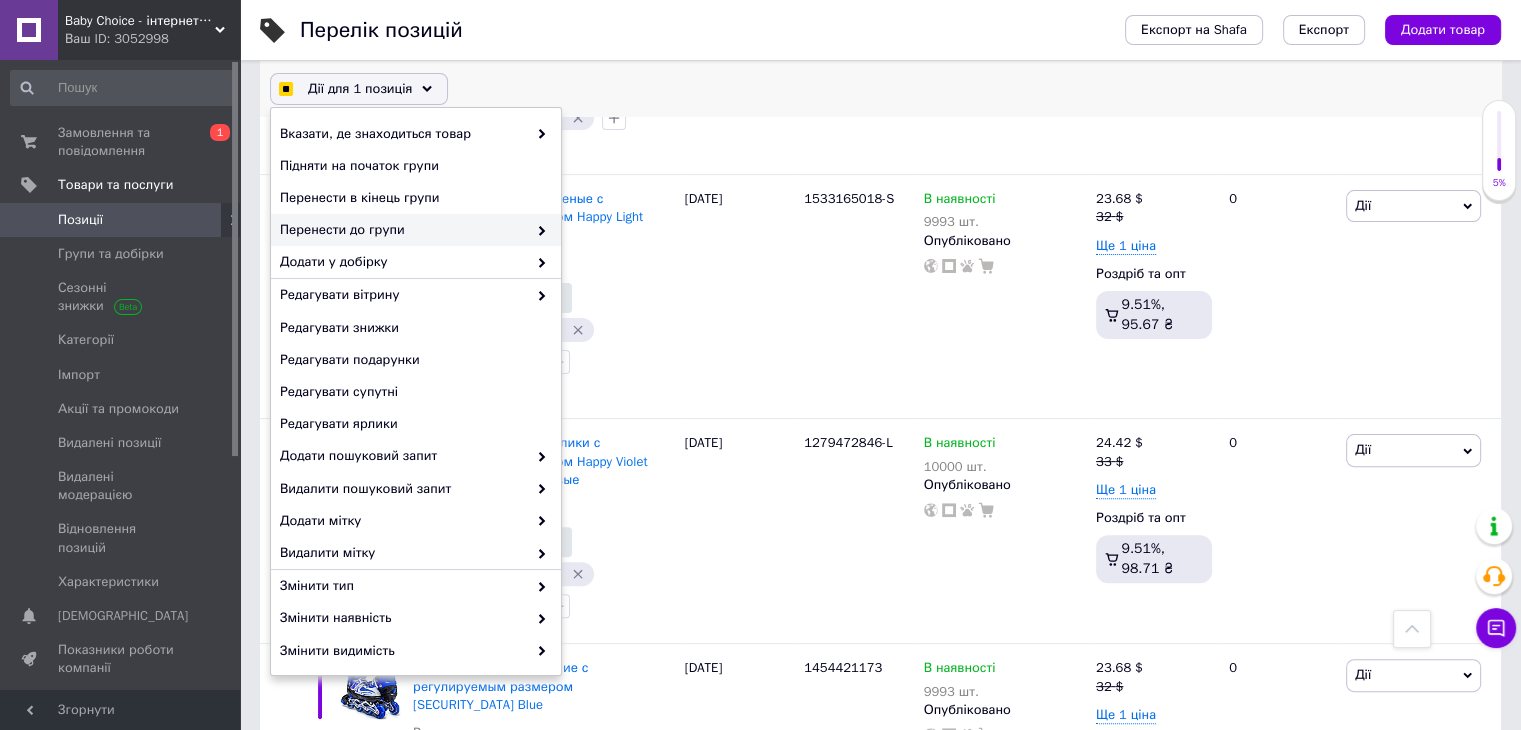 checkbox on "true" 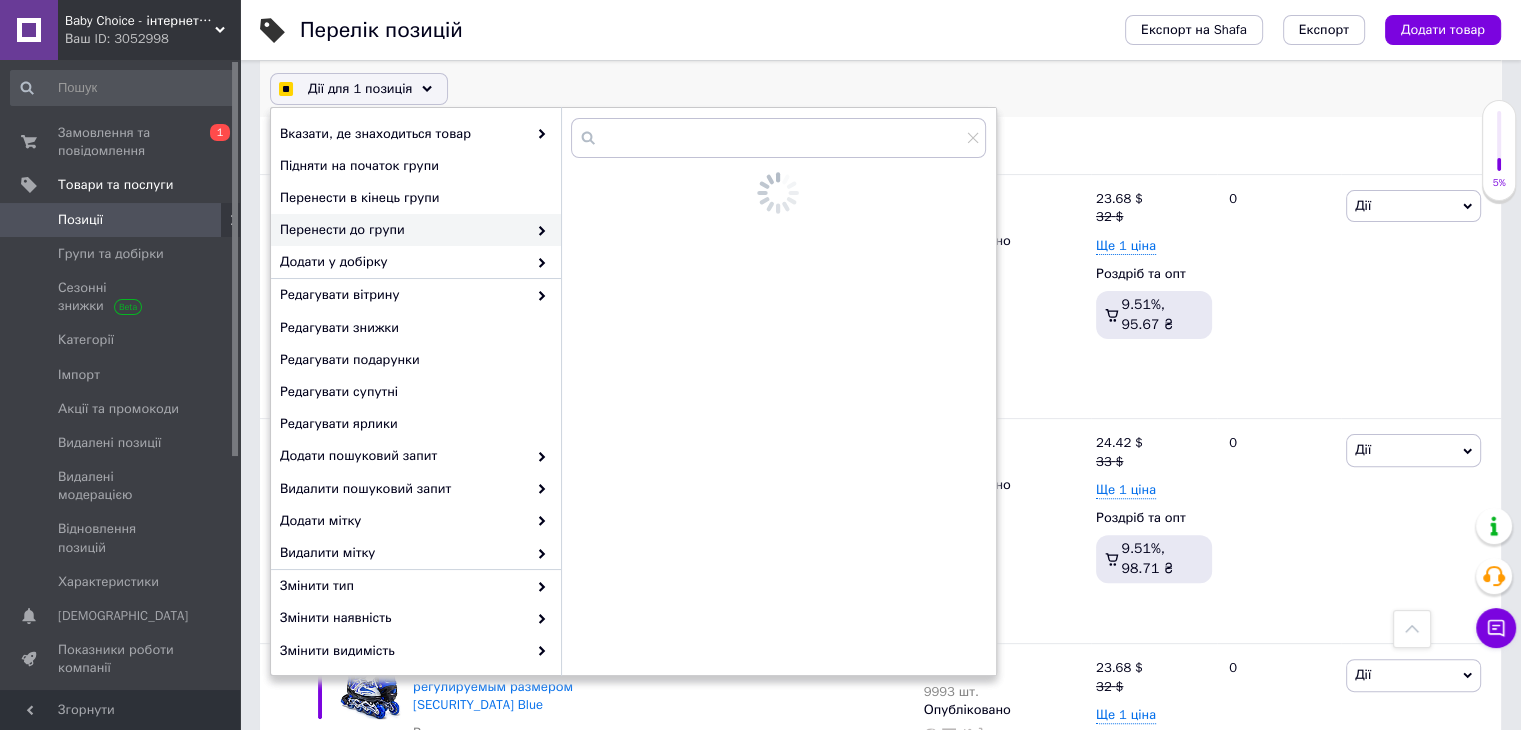 checkbox on "true" 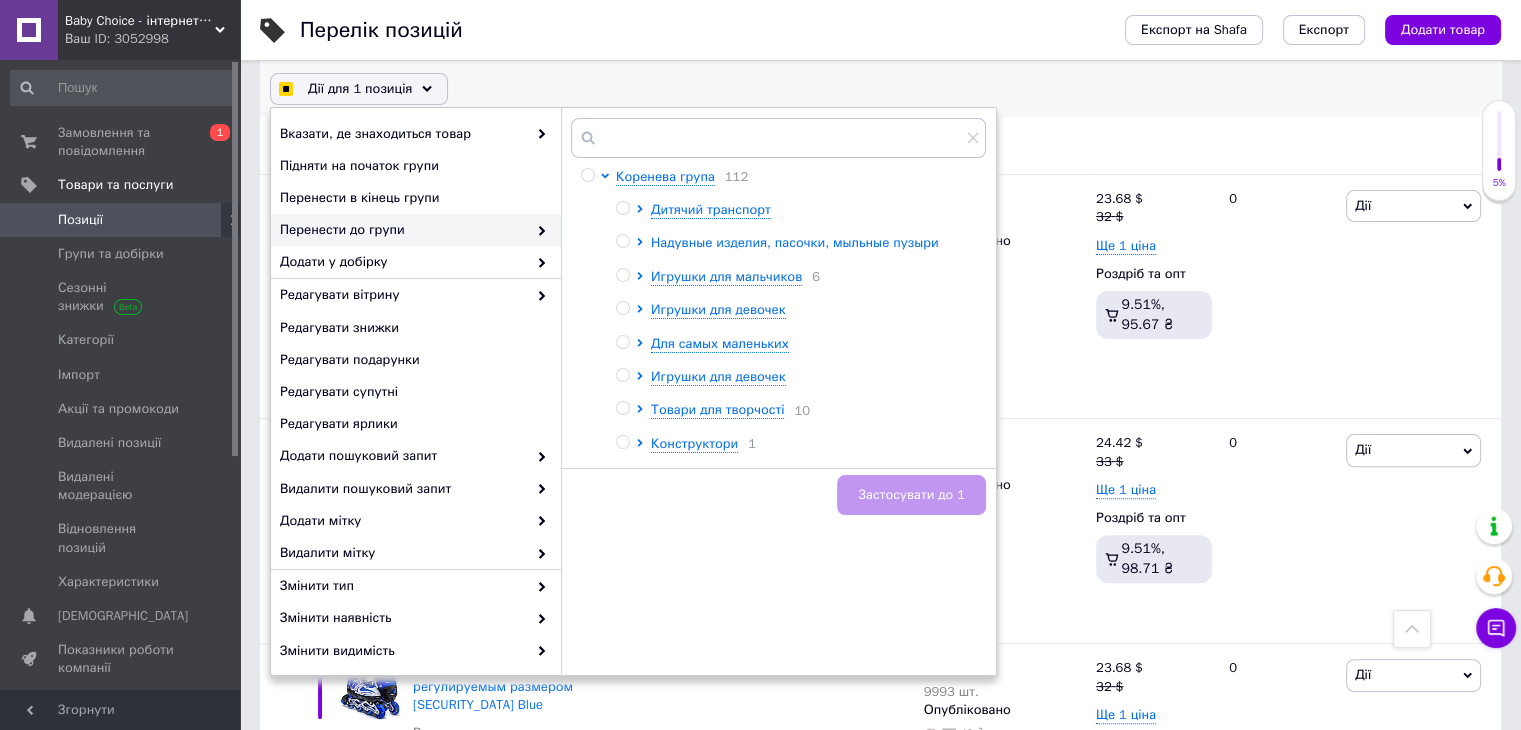 checkbox on "true" 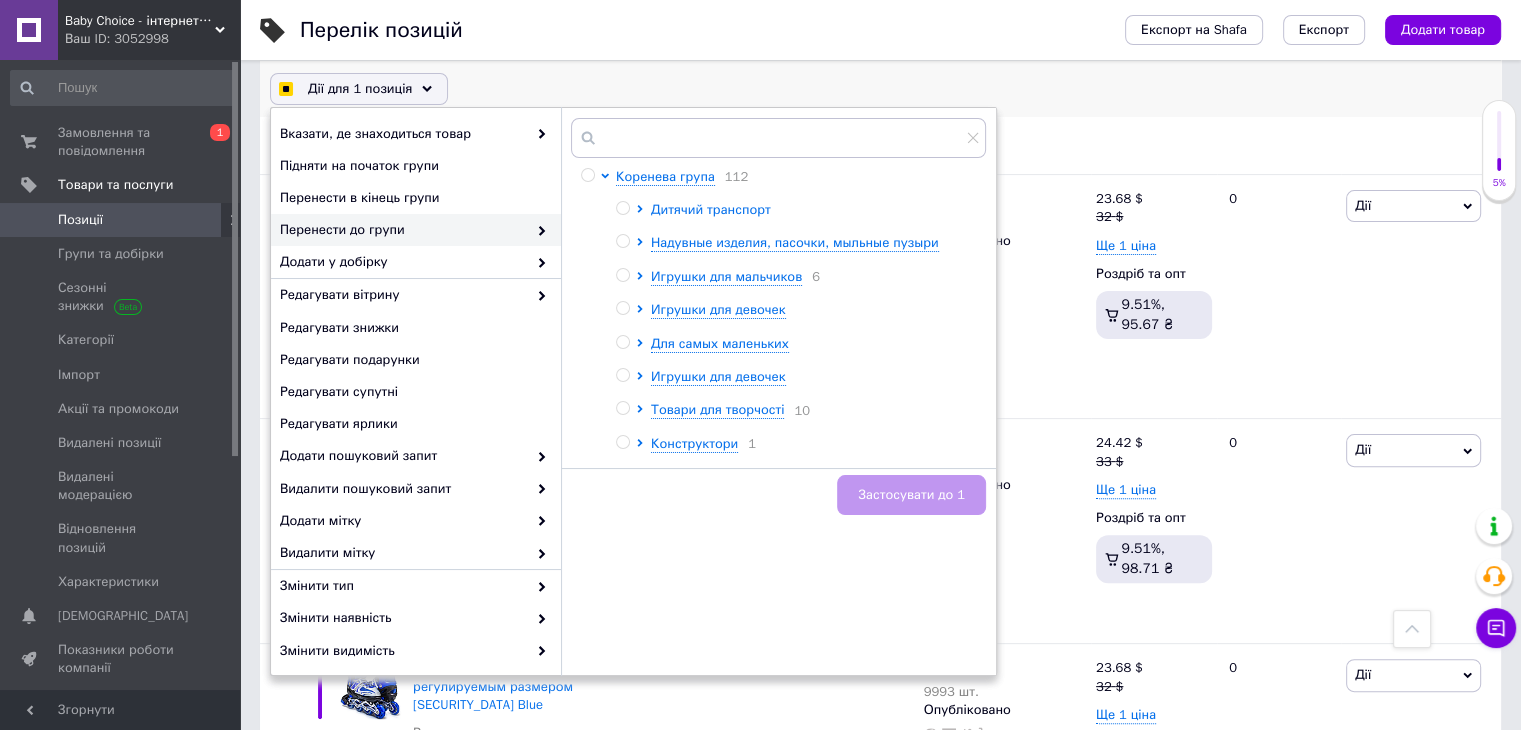 click on "Дитячий транспорт" at bounding box center (711, 209) 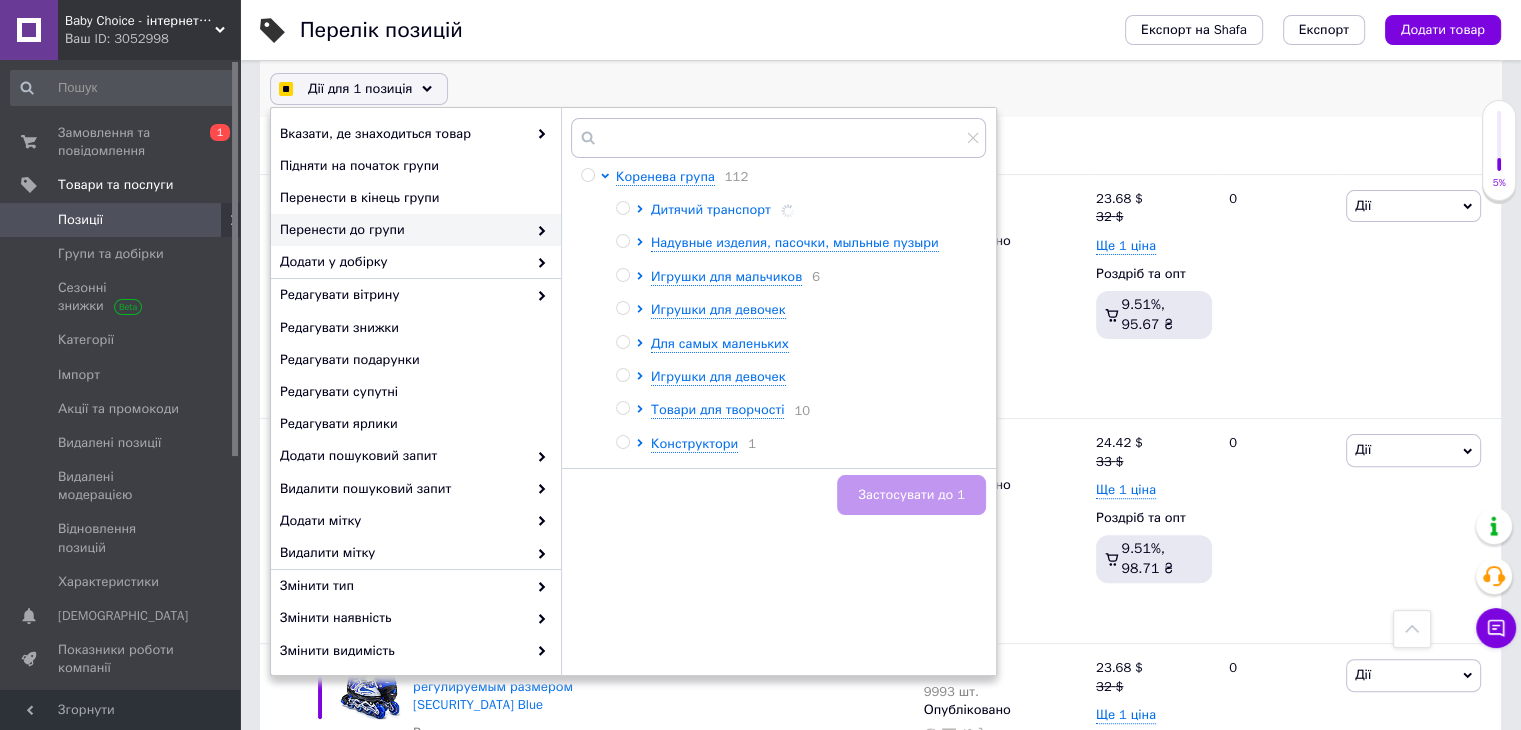 checkbox on "true" 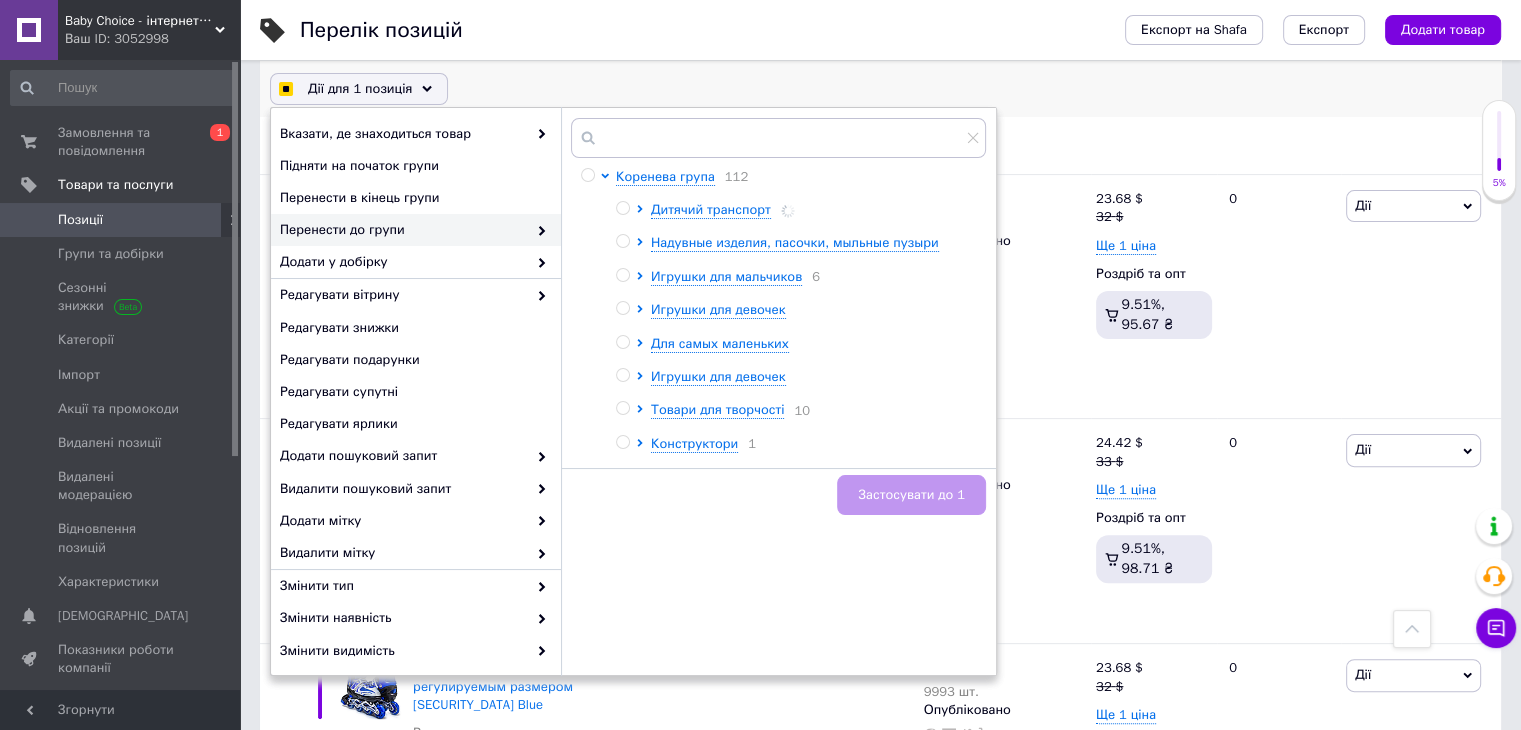 checkbox on "true" 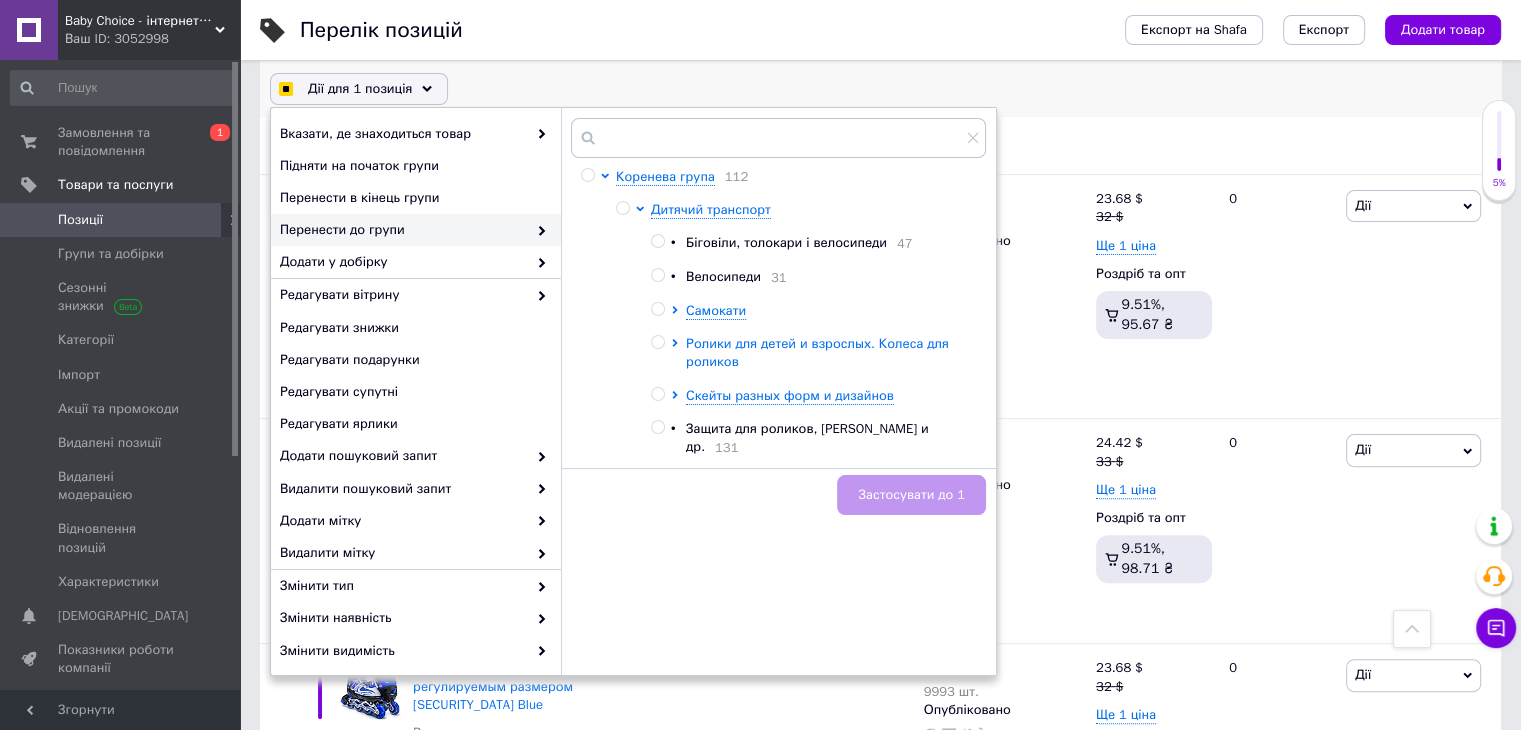 checkbox on "true" 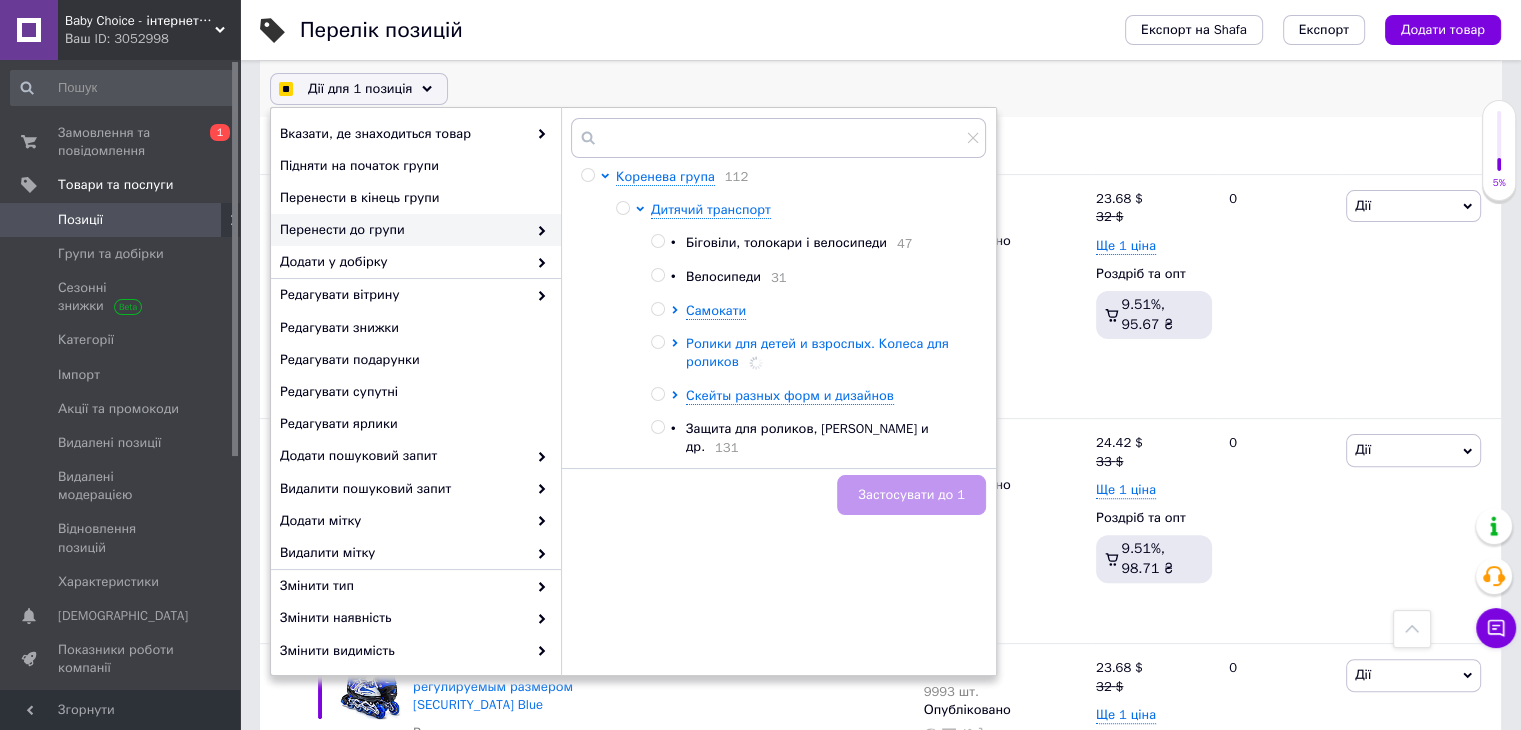 checkbox on "true" 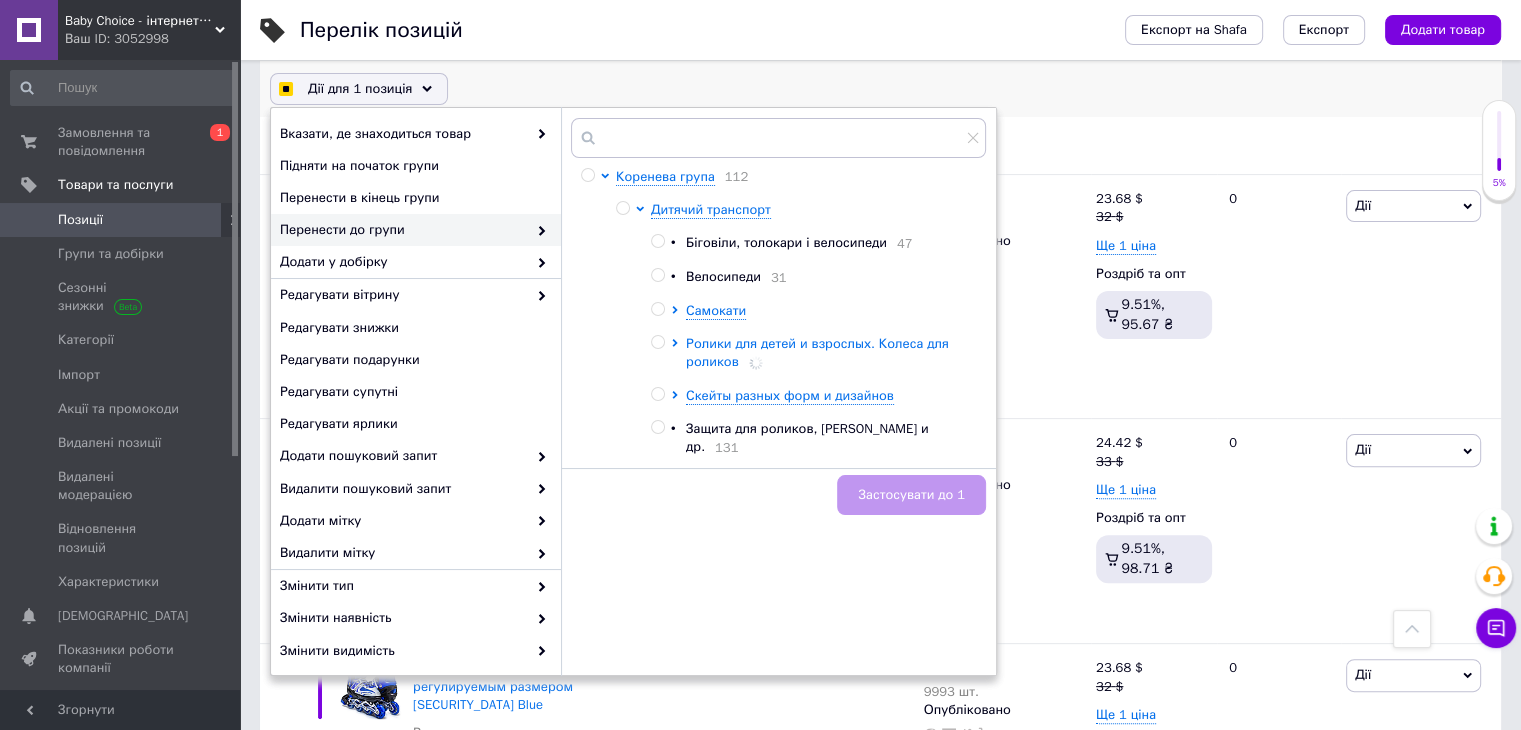 checkbox on "true" 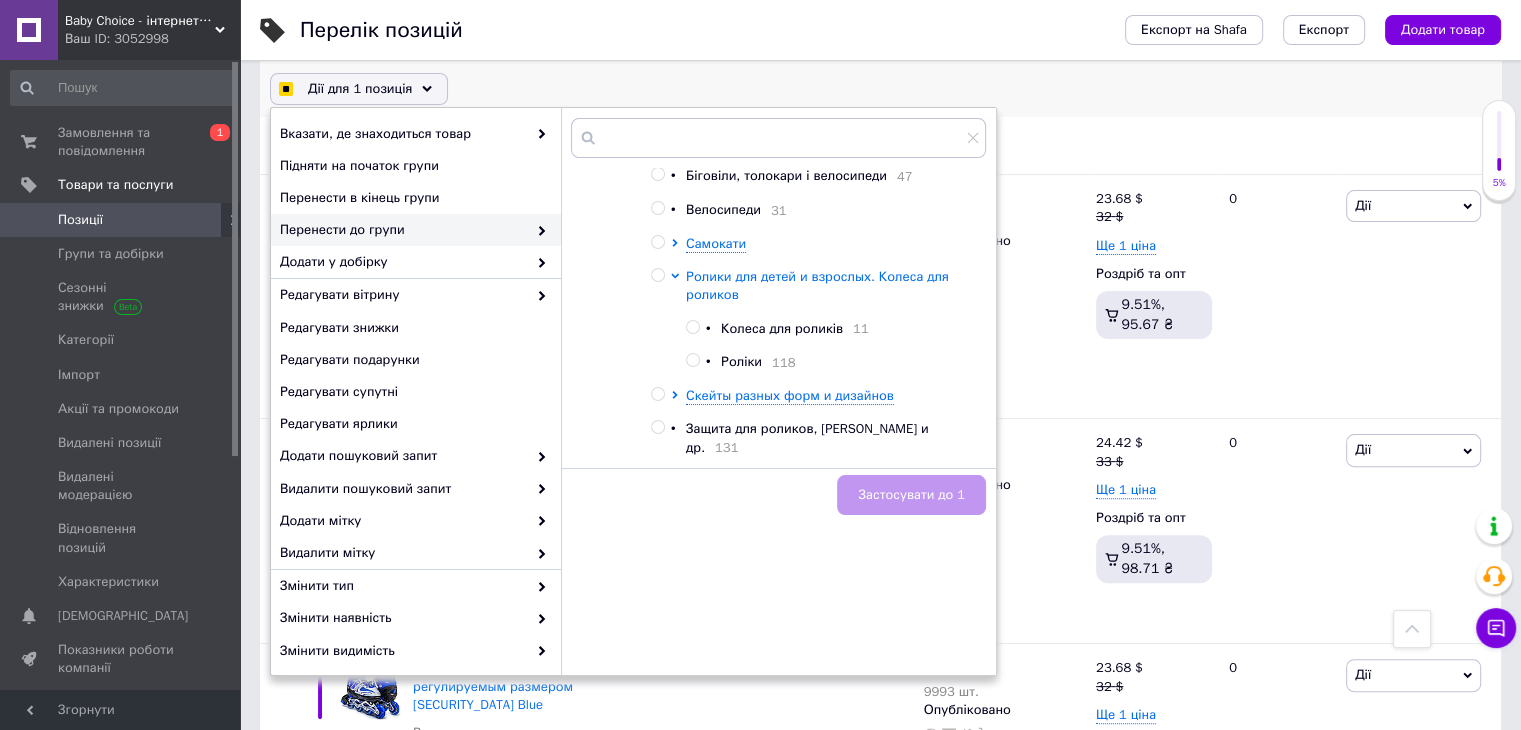 scroll, scrollTop: 100, scrollLeft: 0, axis: vertical 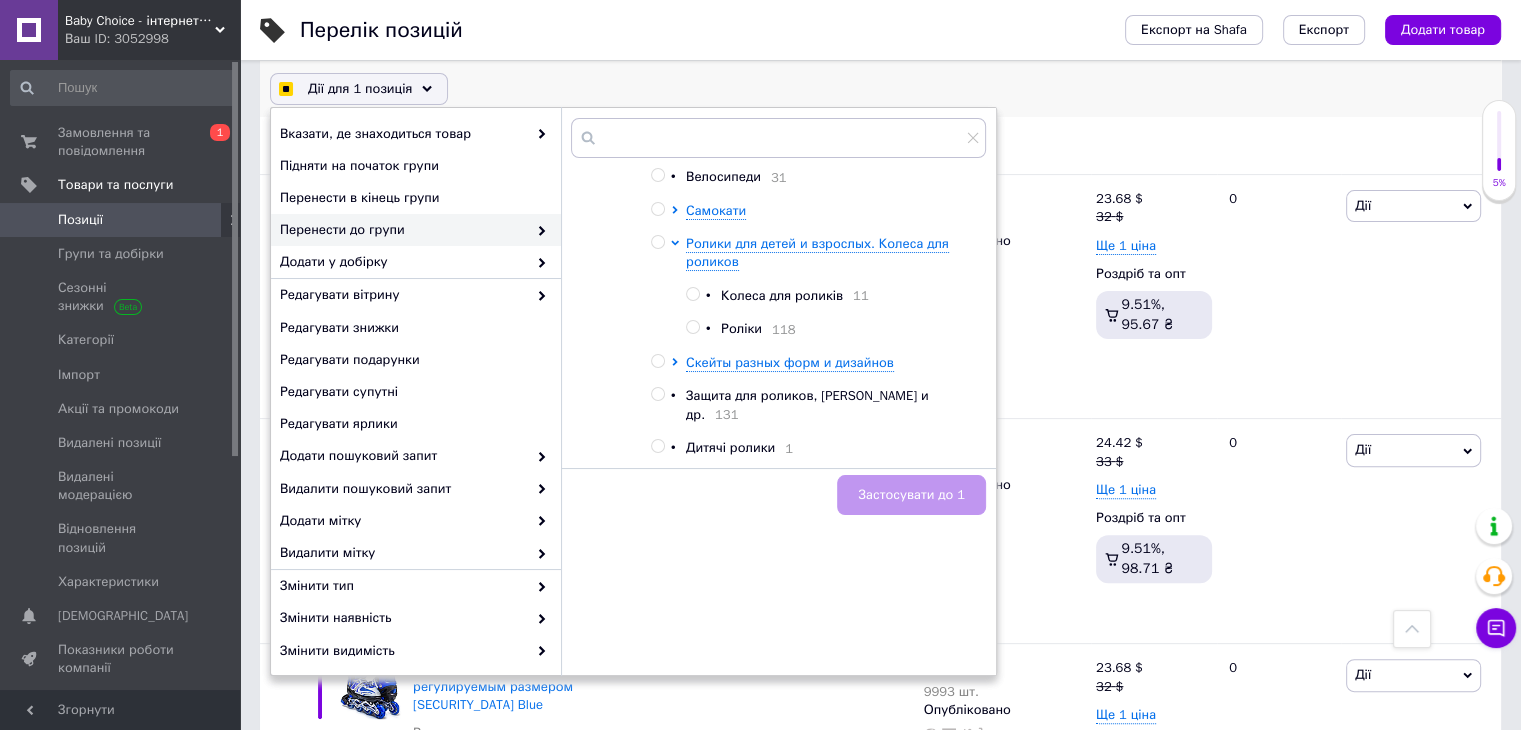 click on "Роліки" at bounding box center (741, 328) 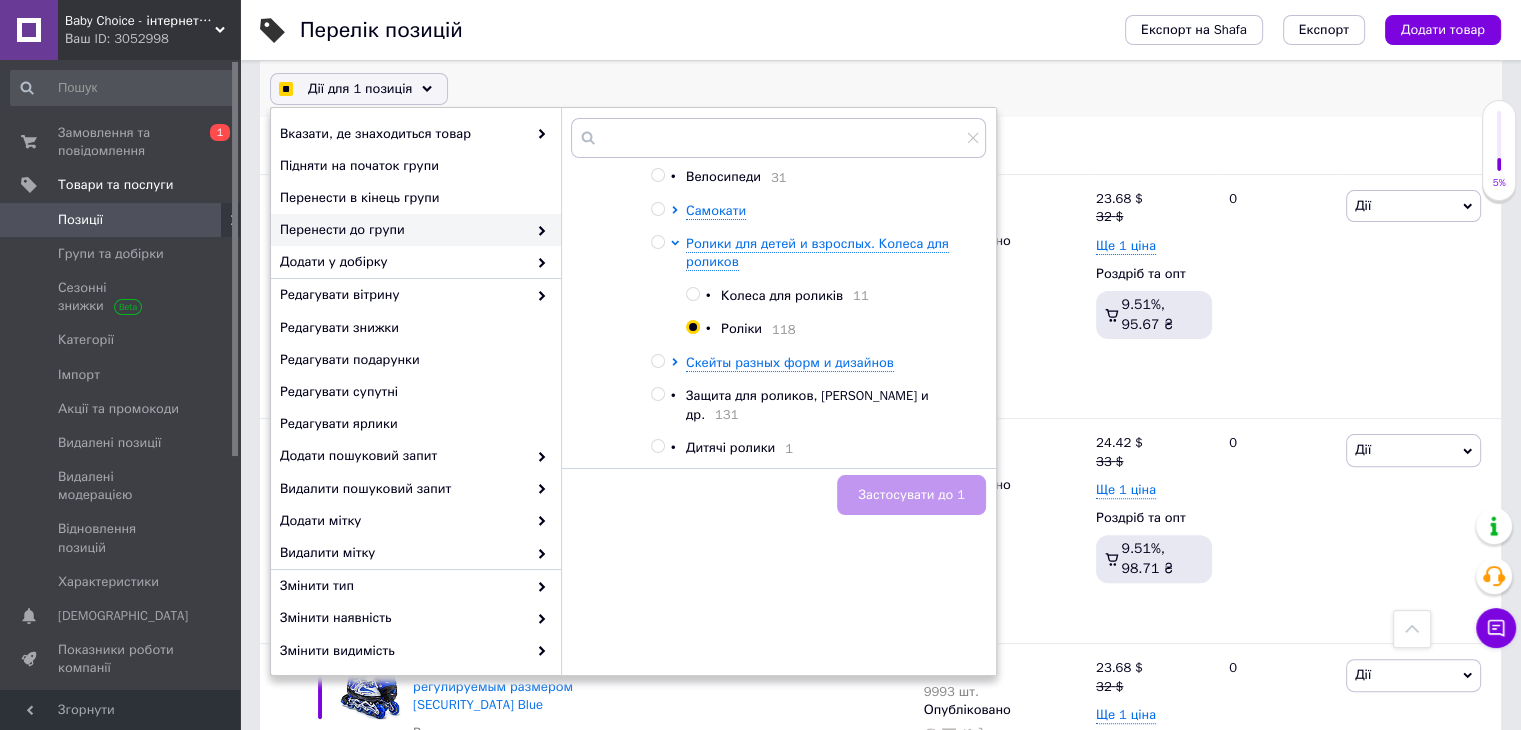 checkbox on "true" 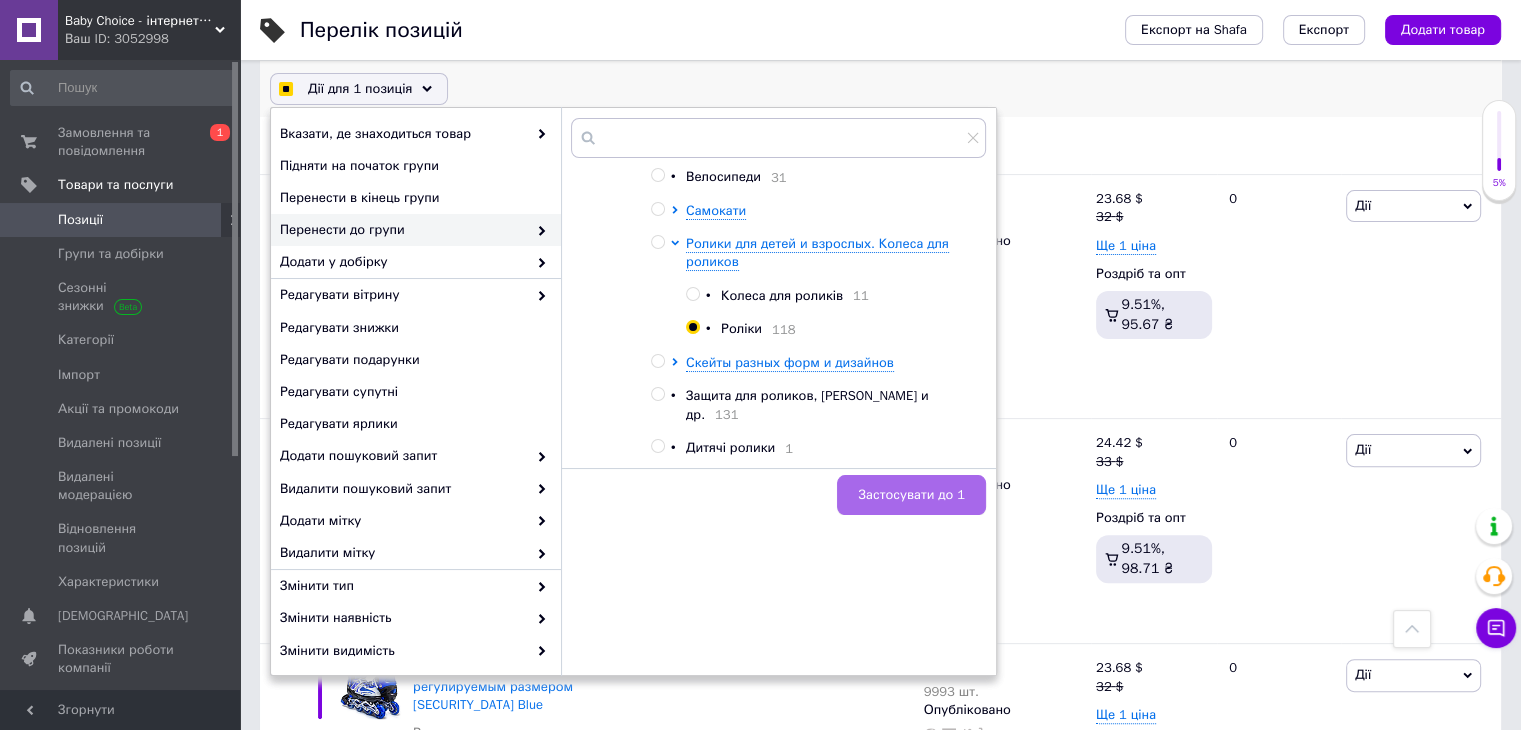 click on "Застосувати до 1" at bounding box center (911, 495) 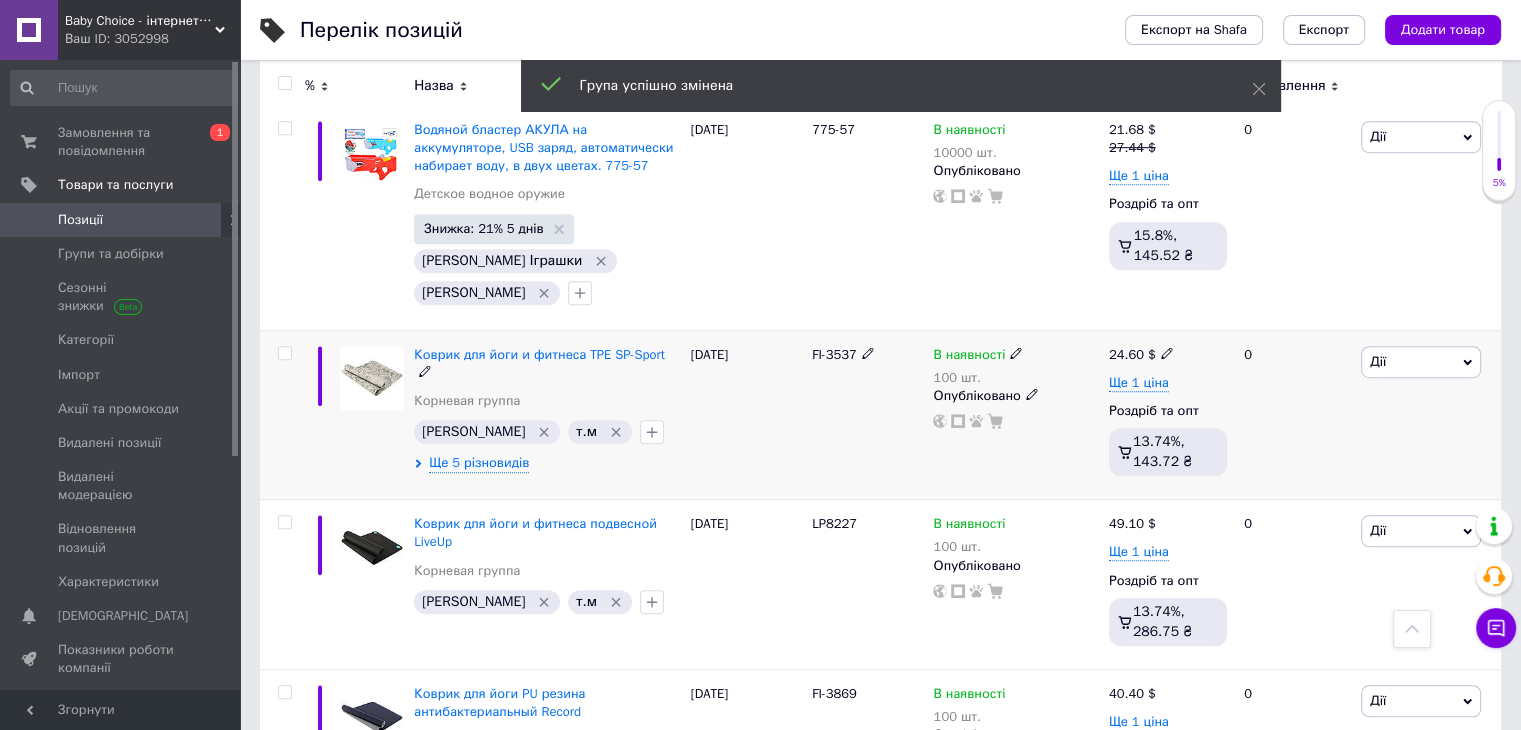 scroll, scrollTop: 1300, scrollLeft: 0, axis: vertical 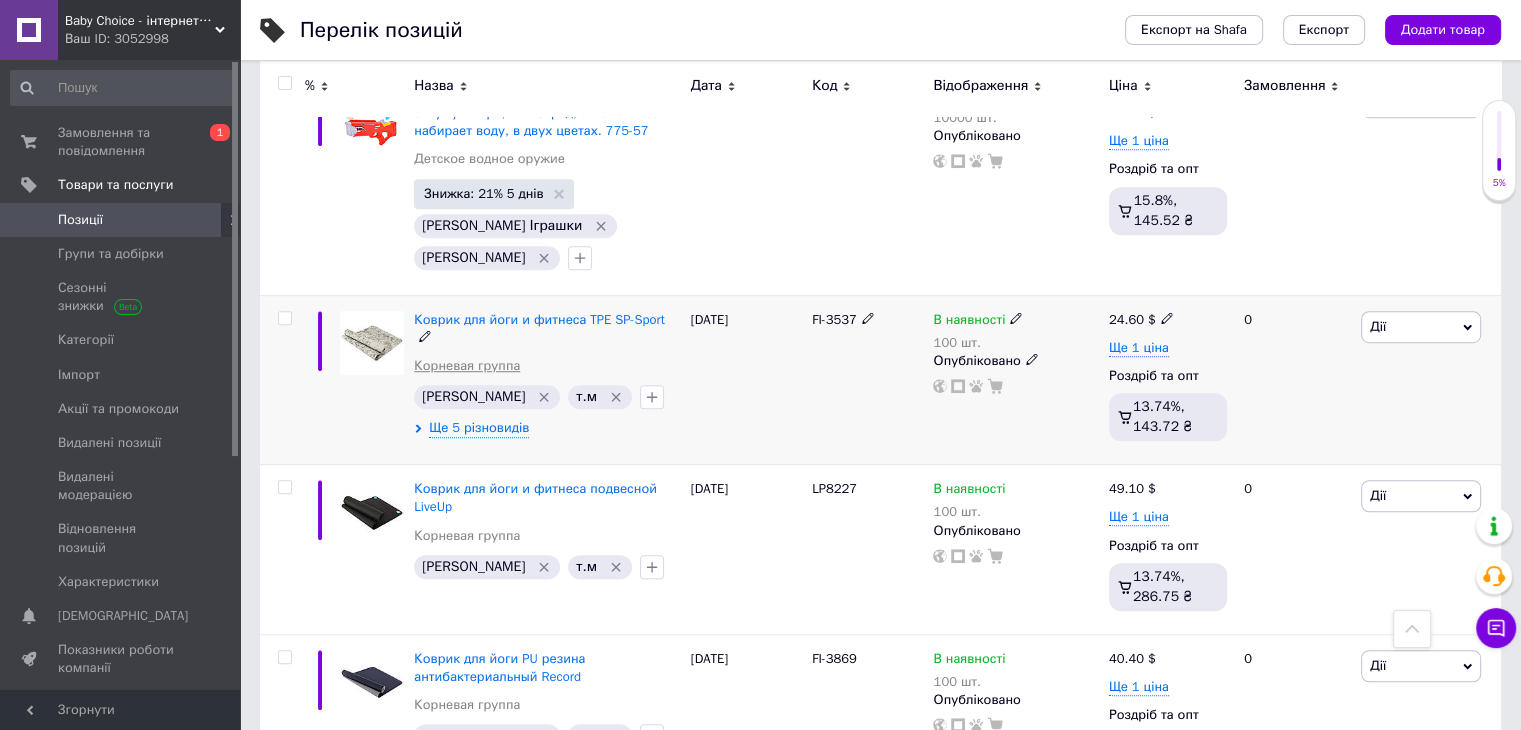 click on "Корневая группа" at bounding box center (467, 366) 